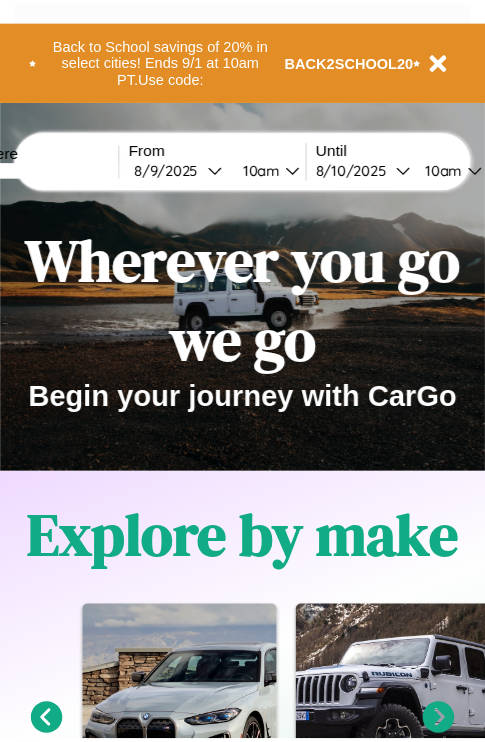 scroll, scrollTop: 0, scrollLeft: 0, axis: both 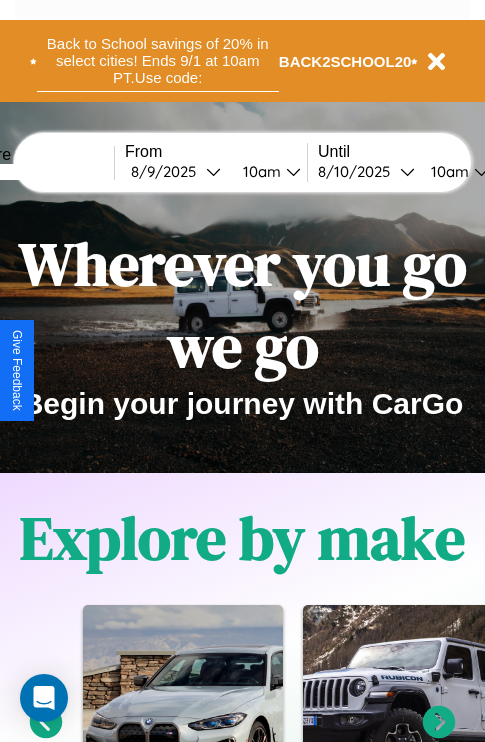 click on "Back to School savings of 20% in select cities! Ends 9/1 at 10am PT.  Use code:" at bounding box center [158, 61] 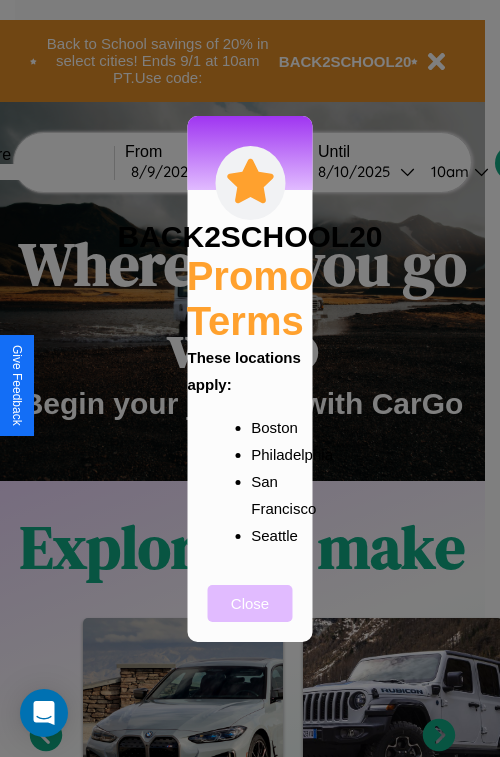 click on "Close" at bounding box center [250, 603] 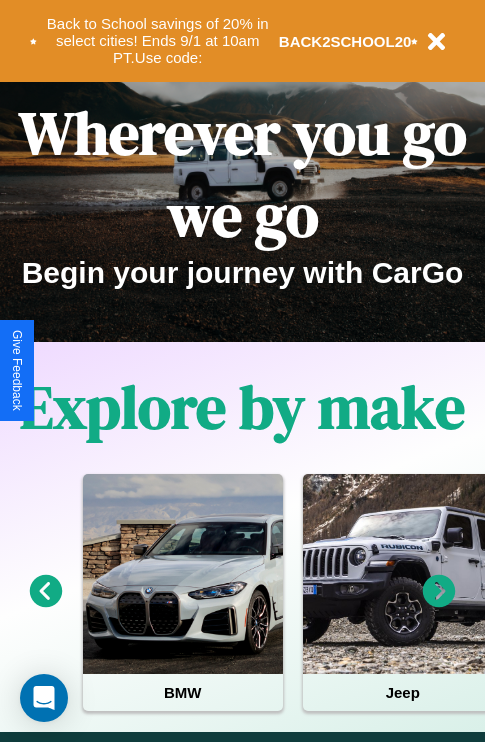 scroll, scrollTop: 308, scrollLeft: 0, axis: vertical 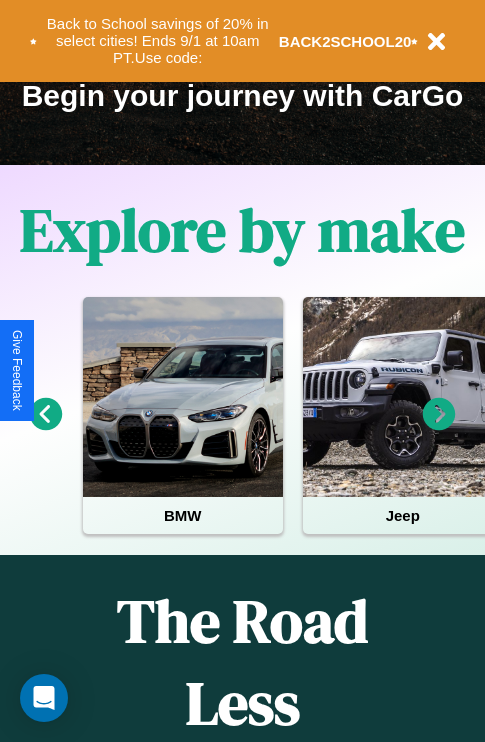 click 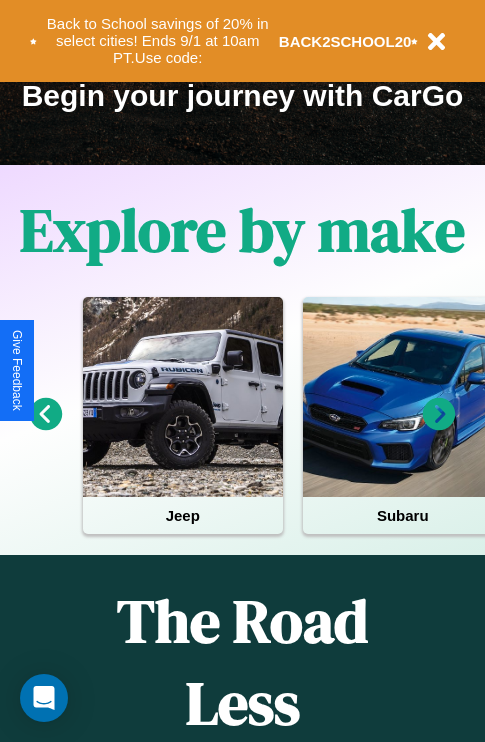 click 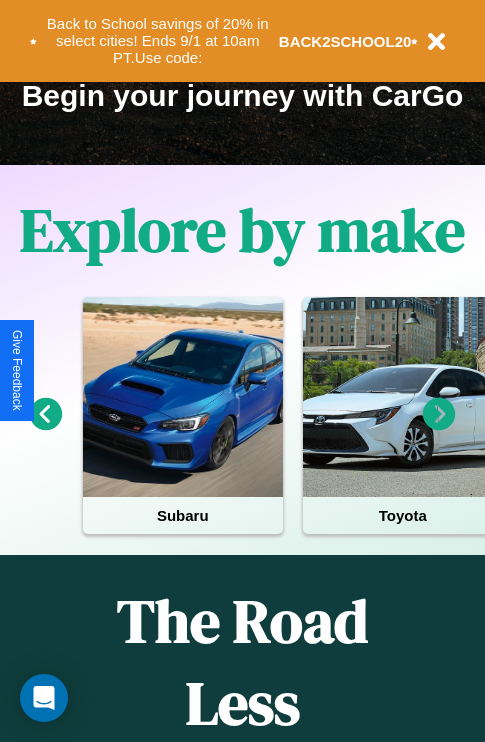 click 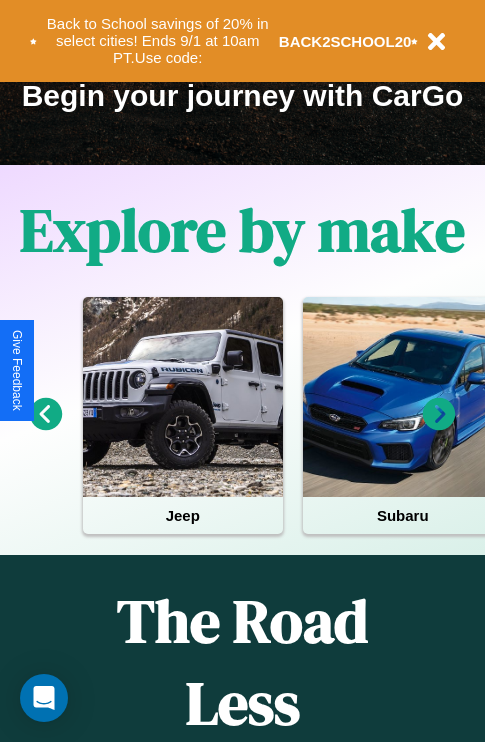 click 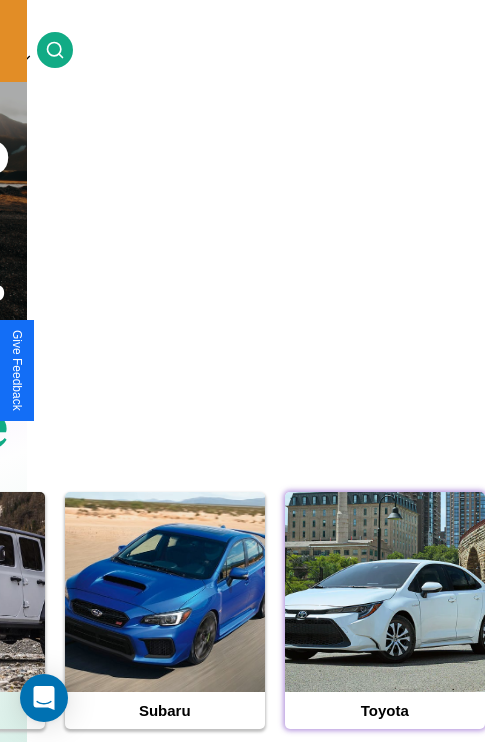 click at bounding box center [385, 592] 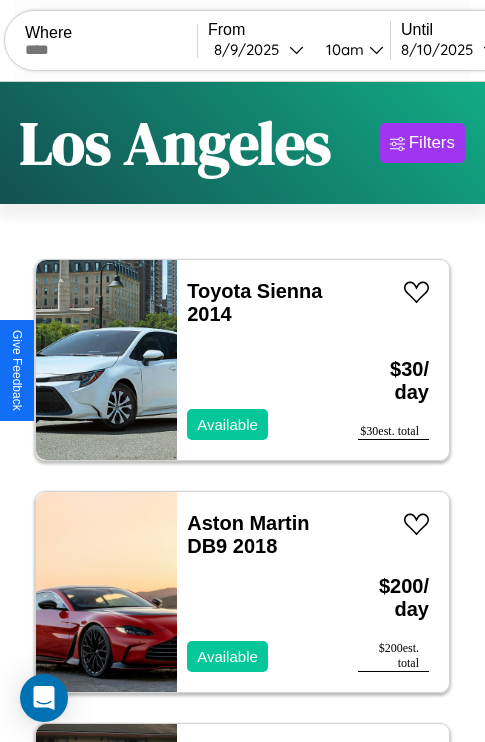scroll, scrollTop: 79, scrollLeft: 0, axis: vertical 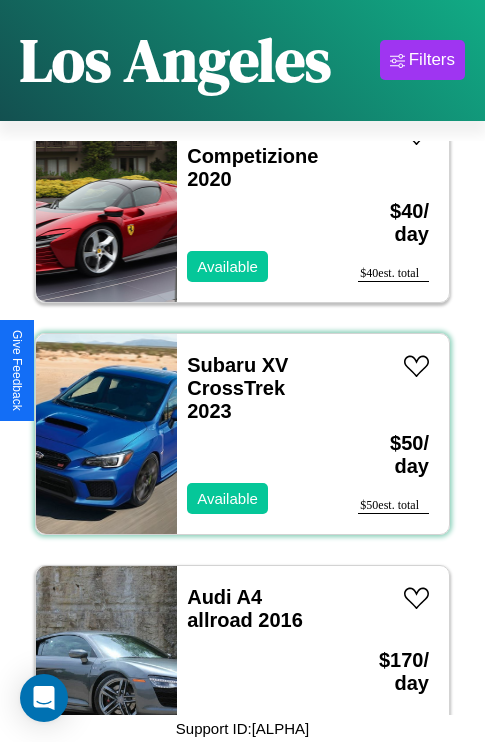 click on "Subaru   XV CrossTrek   2023 Available" at bounding box center [257, 434] 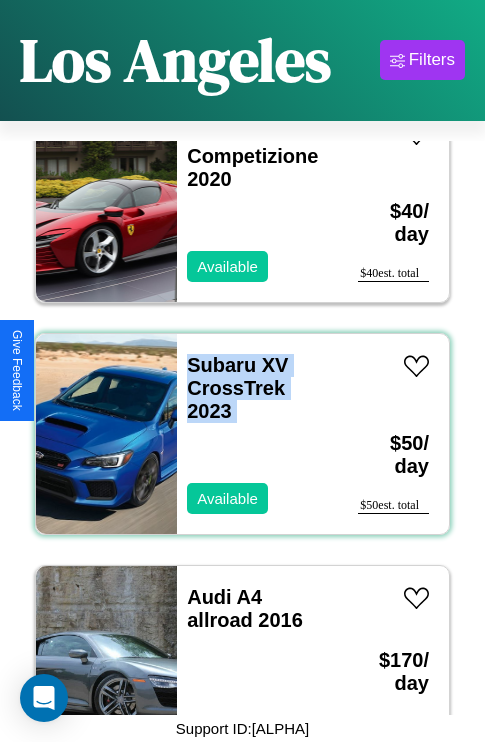 click on "Subaru   XV CrossTrek   2023 Available" at bounding box center (257, 434) 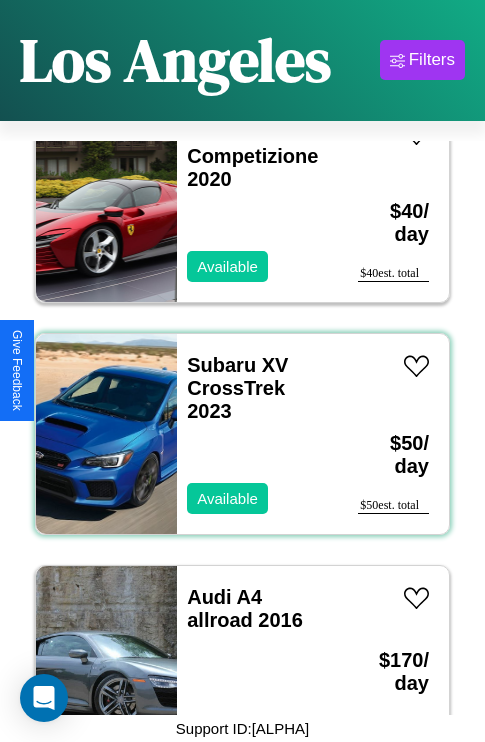 click on "Subaru   XV CrossTrek   2023 Available" at bounding box center [257, 434] 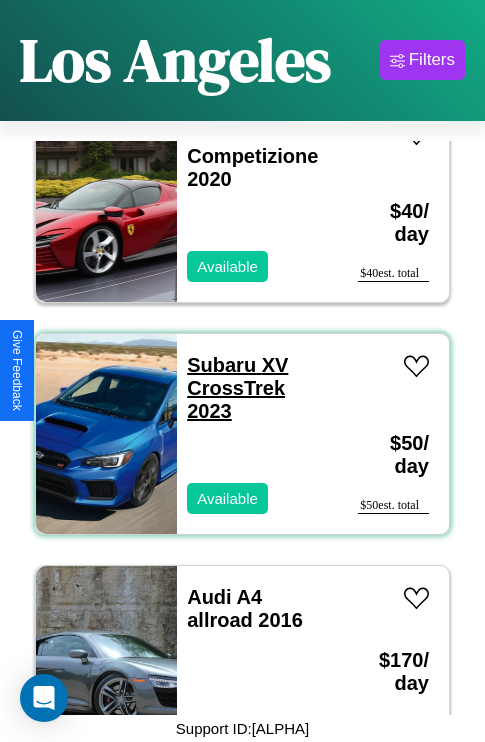 click on "Subaru   XV CrossTrek   2023" at bounding box center [237, 388] 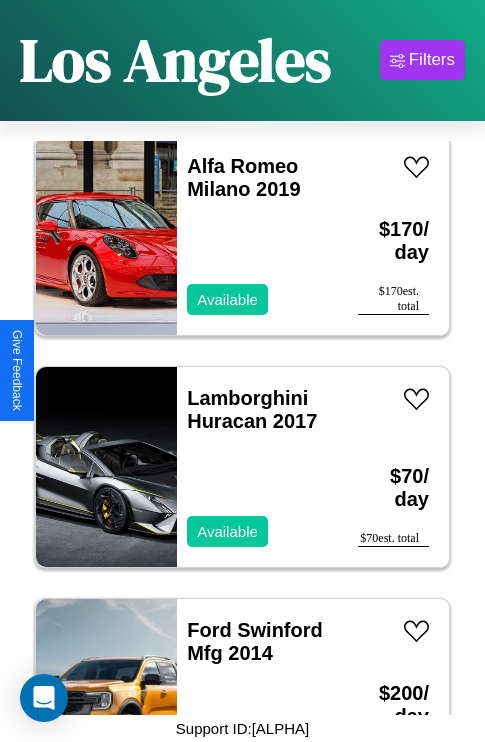 scroll, scrollTop: 2395, scrollLeft: 0, axis: vertical 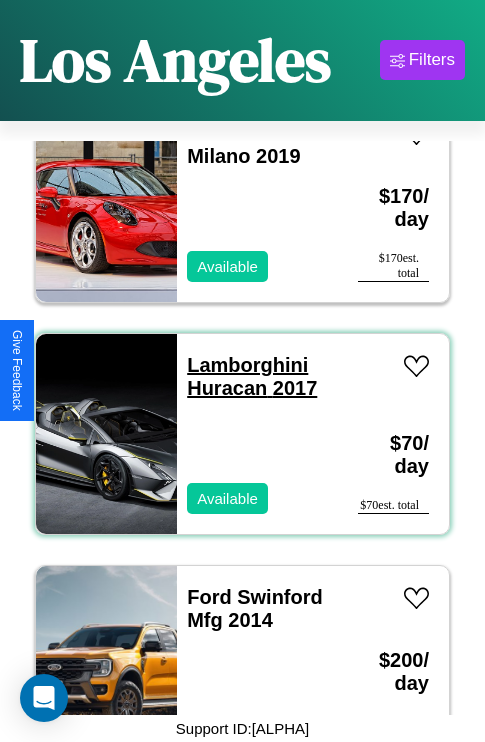 click on "Lamborghini   Huracan   2017" at bounding box center [252, 376] 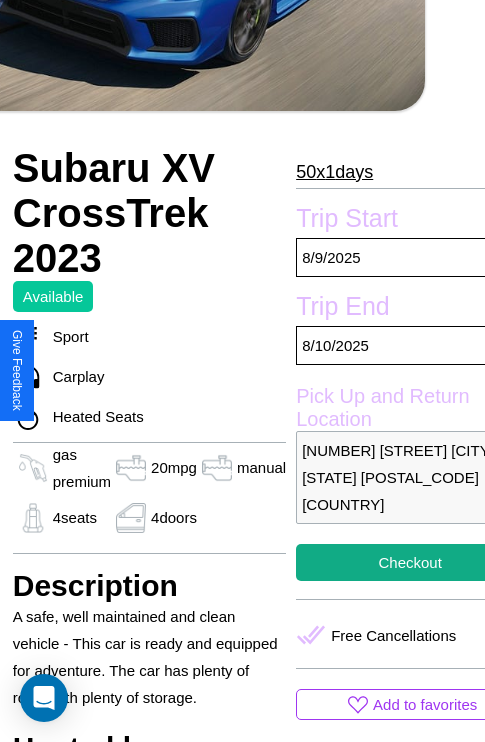 scroll, scrollTop: 481, scrollLeft: 91, axis: both 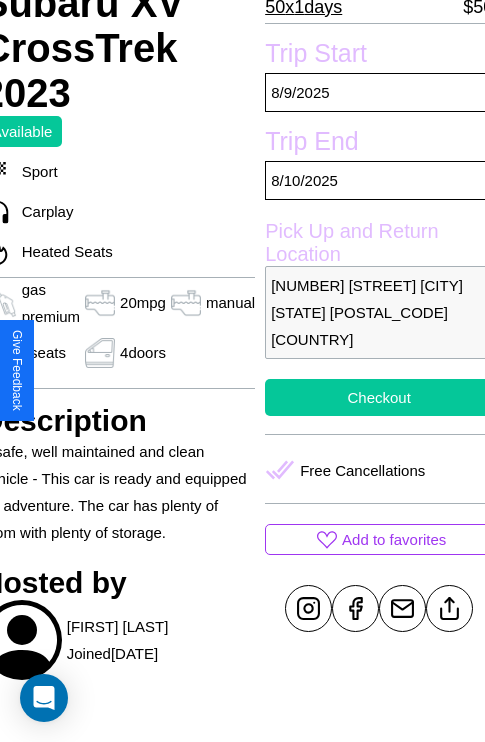 click on "Checkout" at bounding box center (379, 397) 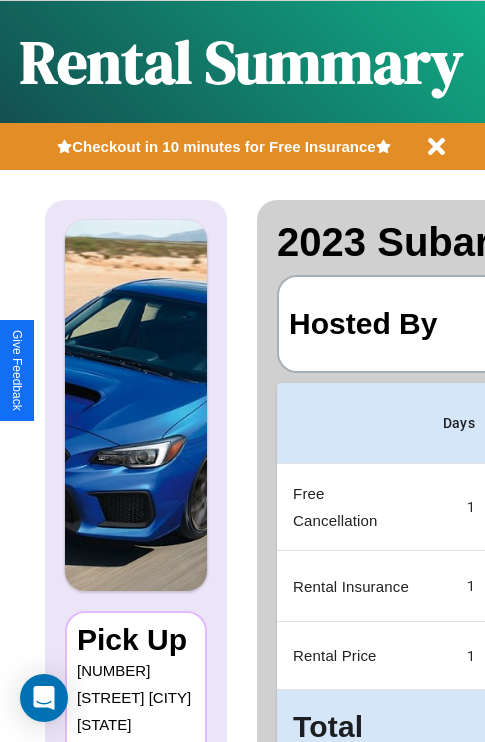 scroll, scrollTop: 0, scrollLeft: 378, axis: horizontal 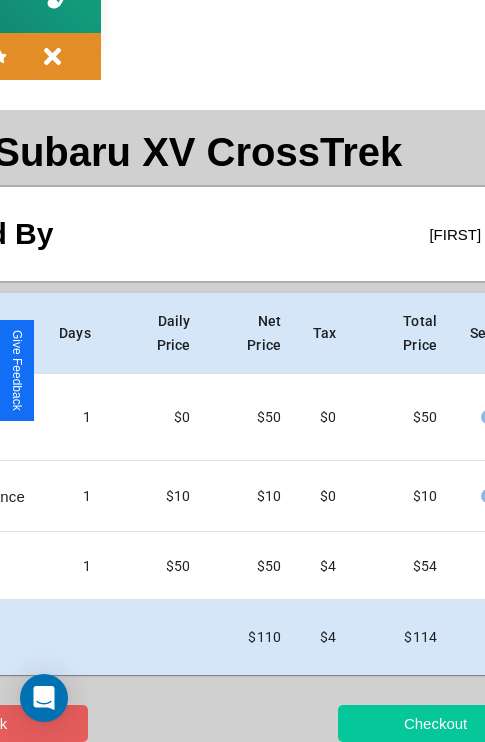 click on "Checkout" at bounding box center [435, 723] 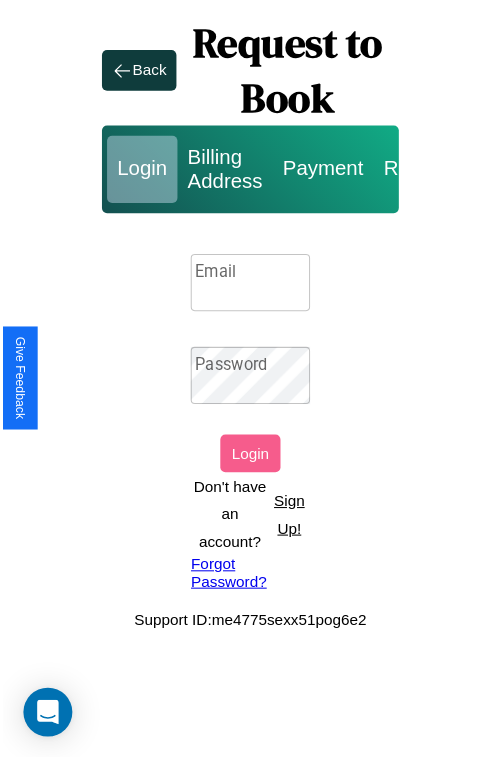 scroll, scrollTop: 0, scrollLeft: 0, axis: both 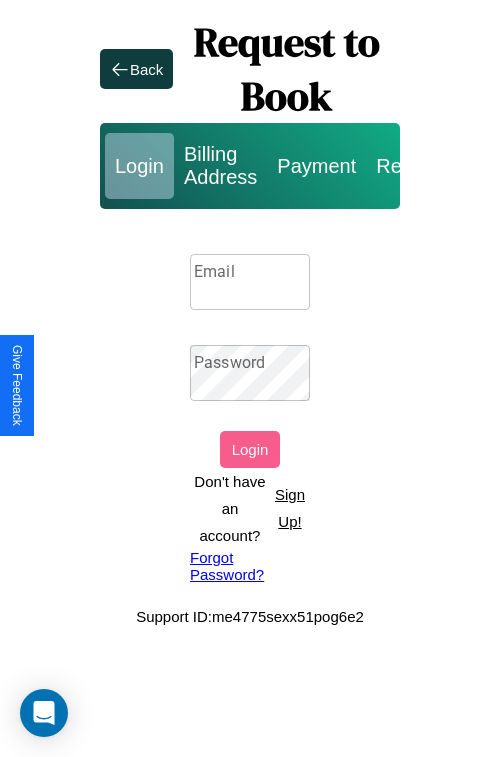 click on "Sign Up!" at bounding box center (290, 508) 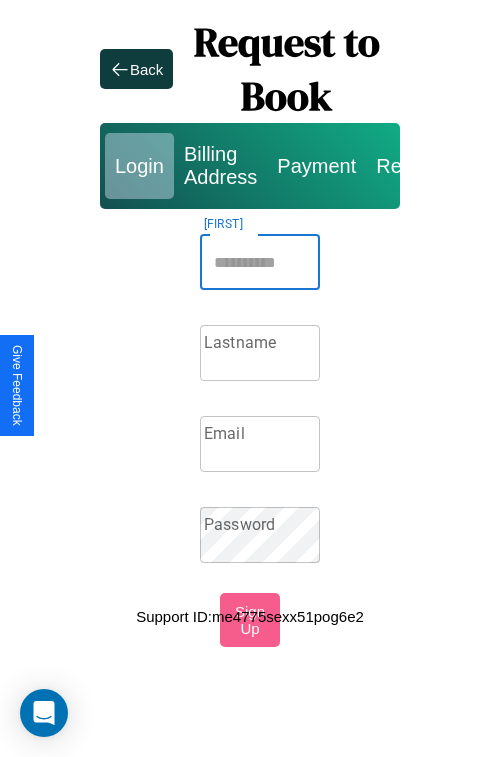 click on "Firstname" at bounding box center (260, 262) 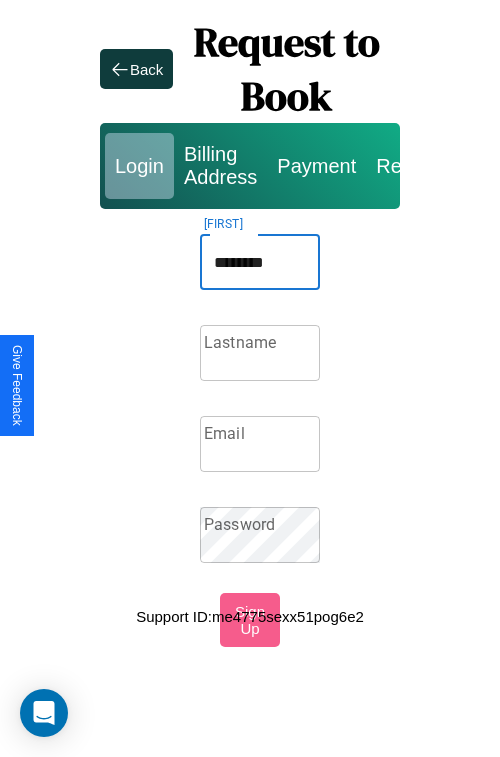 type on "********" 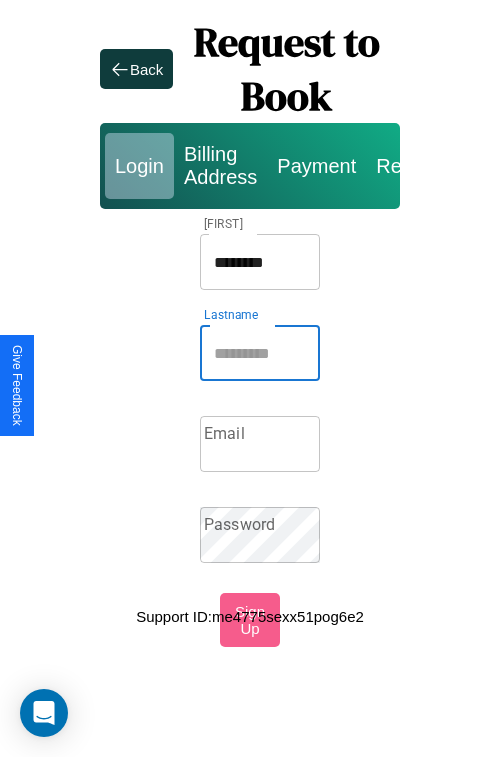 click on "Lastname" at bounding box center [260, 353] 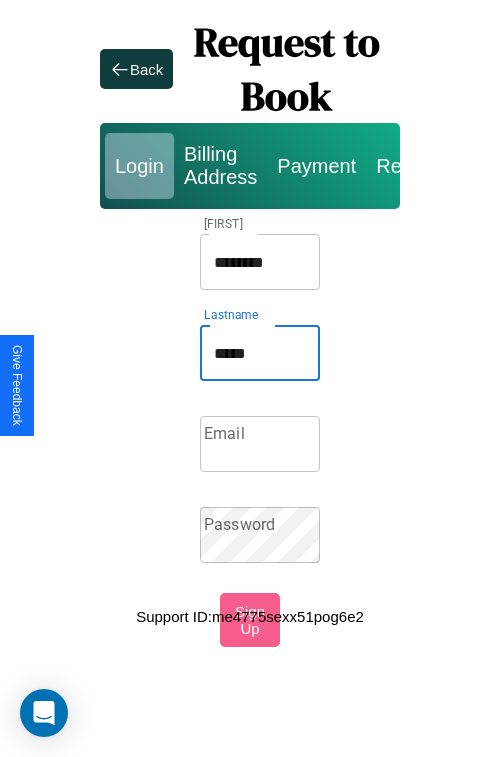type on "*****" 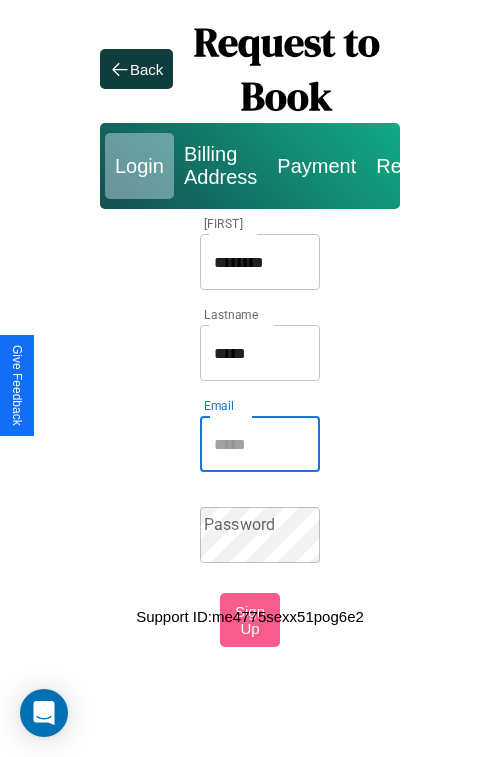 click on "Email" at bounding box center [260, 444] 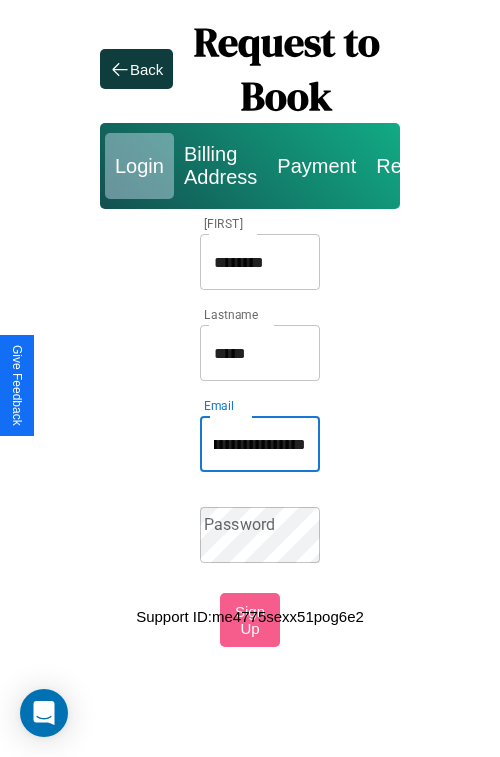 scroll, scrollTop: 0, scrollLeft: 108, axis: horizontal 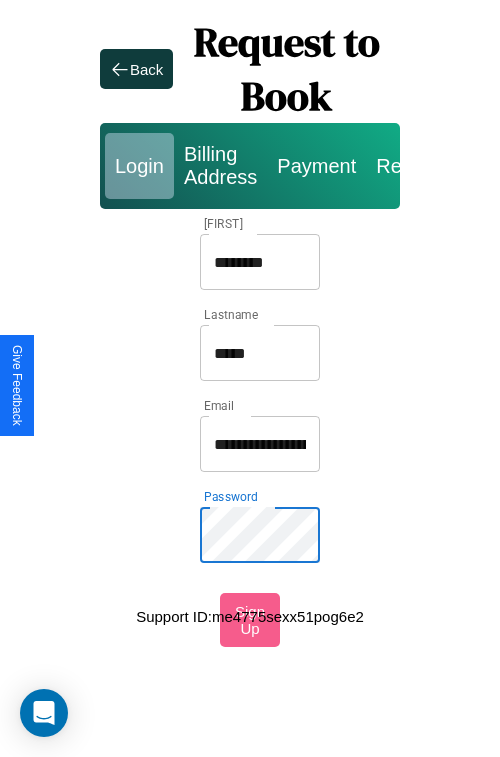click on "********" at bounding box center (260, 262) 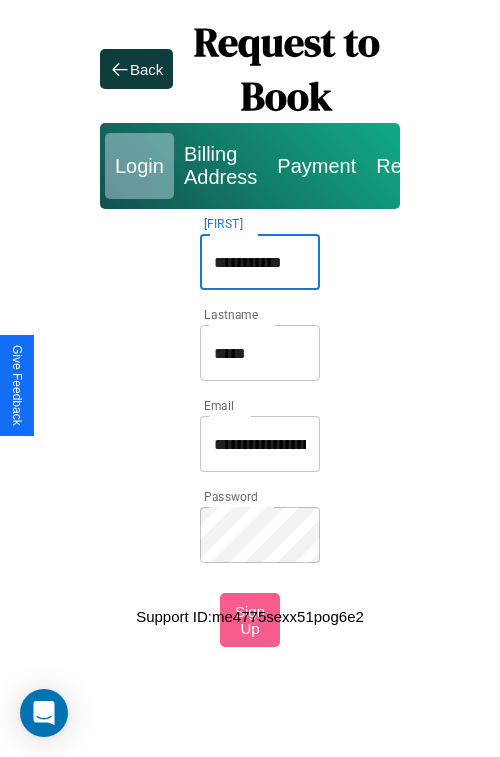 type on "**********" 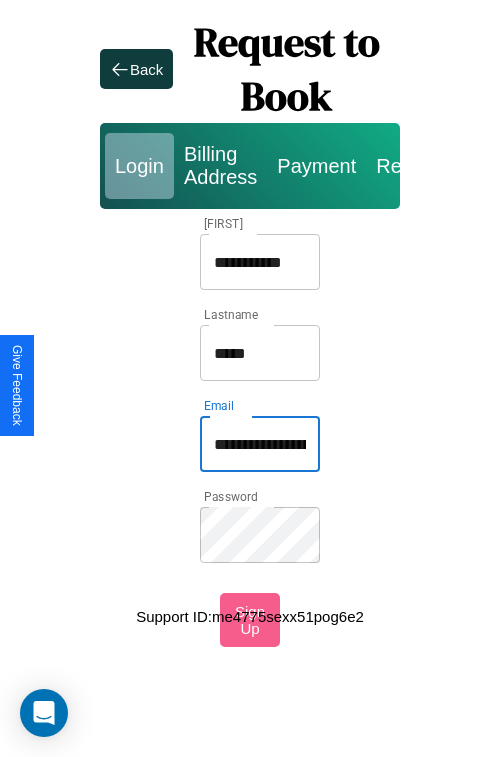 click on "**********" at bounding box center [260, 444] 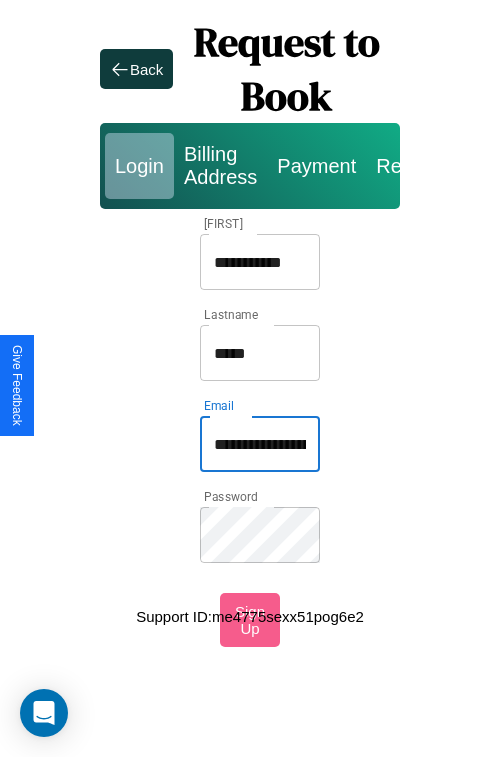 type on "**********" 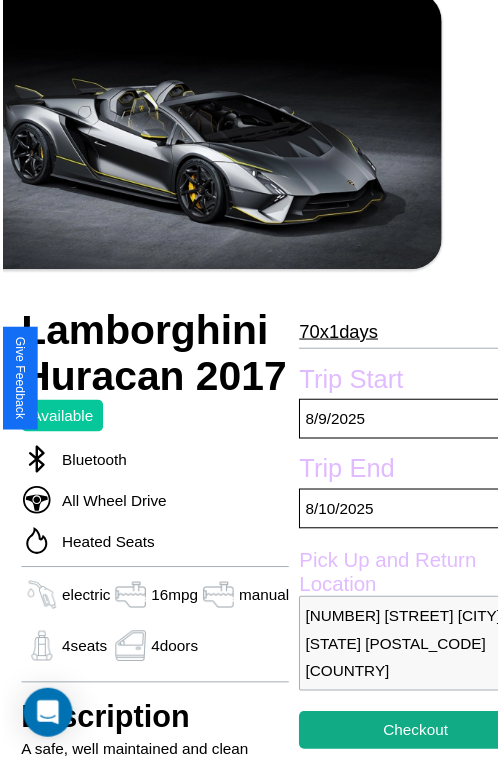 scroll, scrollTop: 130, scrollLeft: 80, axis: both 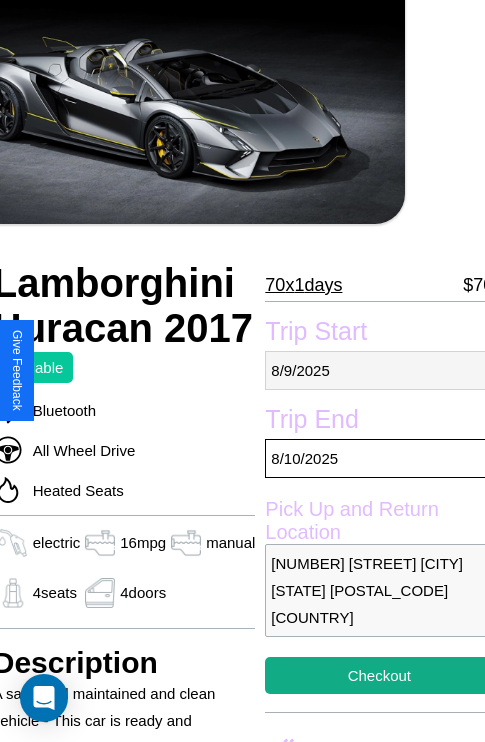 click on "[NUMBER] / [NUMBER] / [YEAR]" at bounding box center (379, 370) 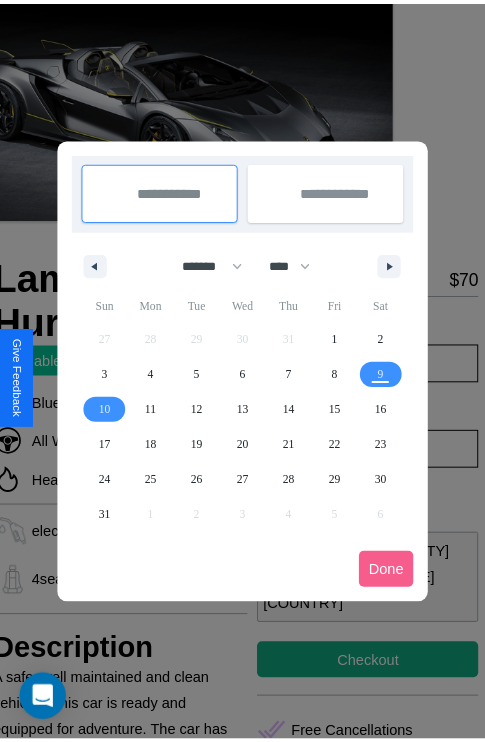 scroll, scrollTop: 0, scrollLeft: 80, axis: horizontal 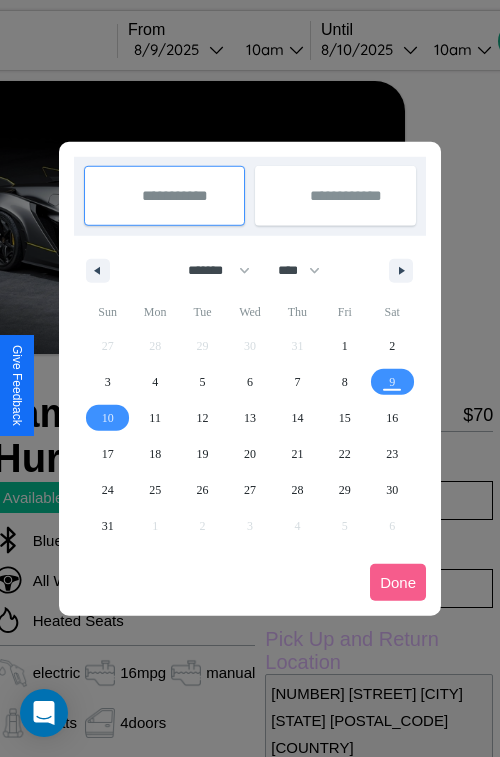click at bounding box center (250, 378) 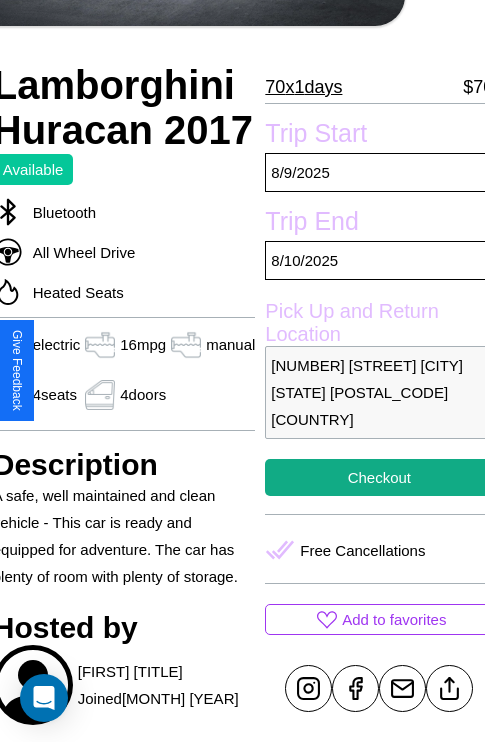 scroll, scrollTop: 408, scrollLeft: 80, axis: both 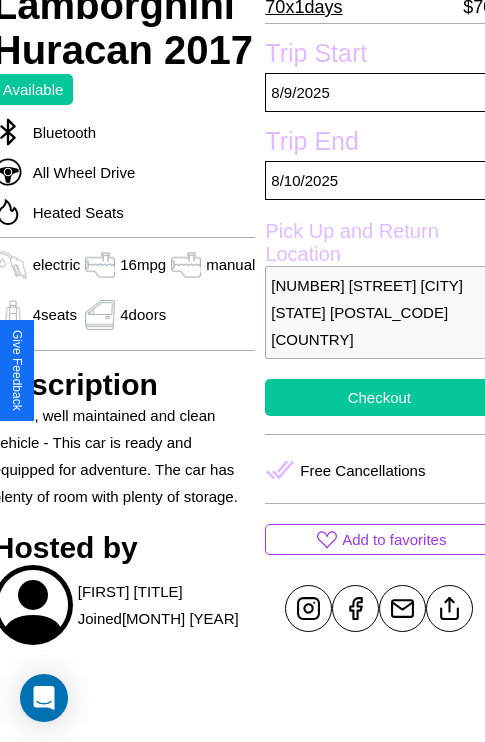 click on "Checkout" at bounding box center [379, 397] 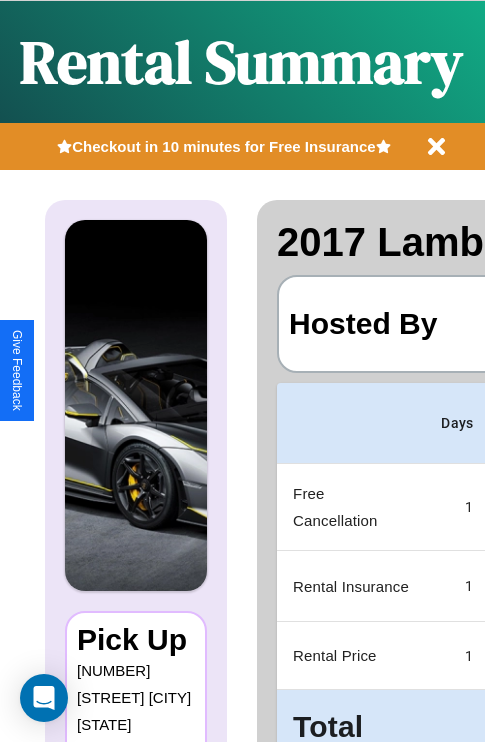 scroll, scrollTop: 0, scrollLeft: 378, axis: horizontal 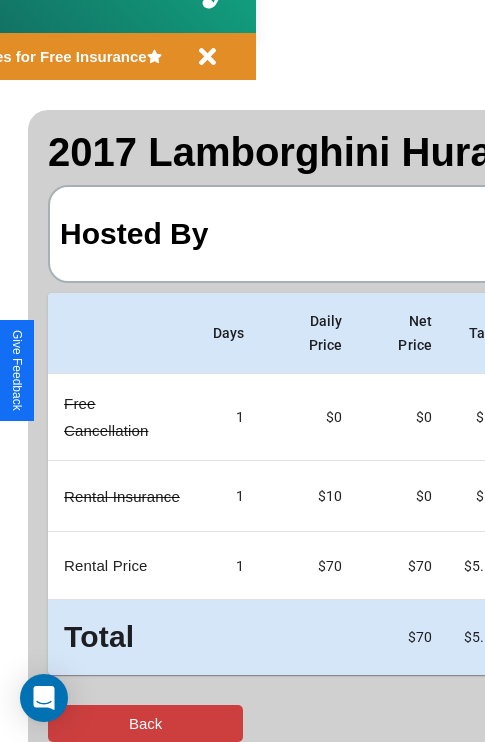 click on "Back" at bounding box center [145, 723] 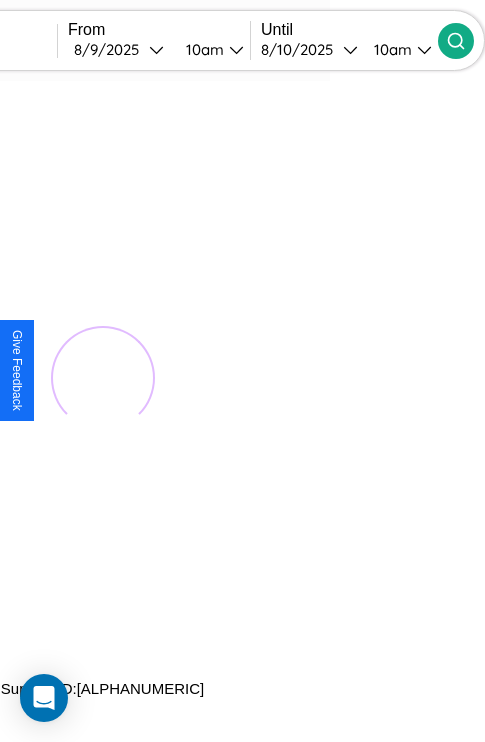 scroll, scrollTop: 0, scrollLeft: 0, axis: both 